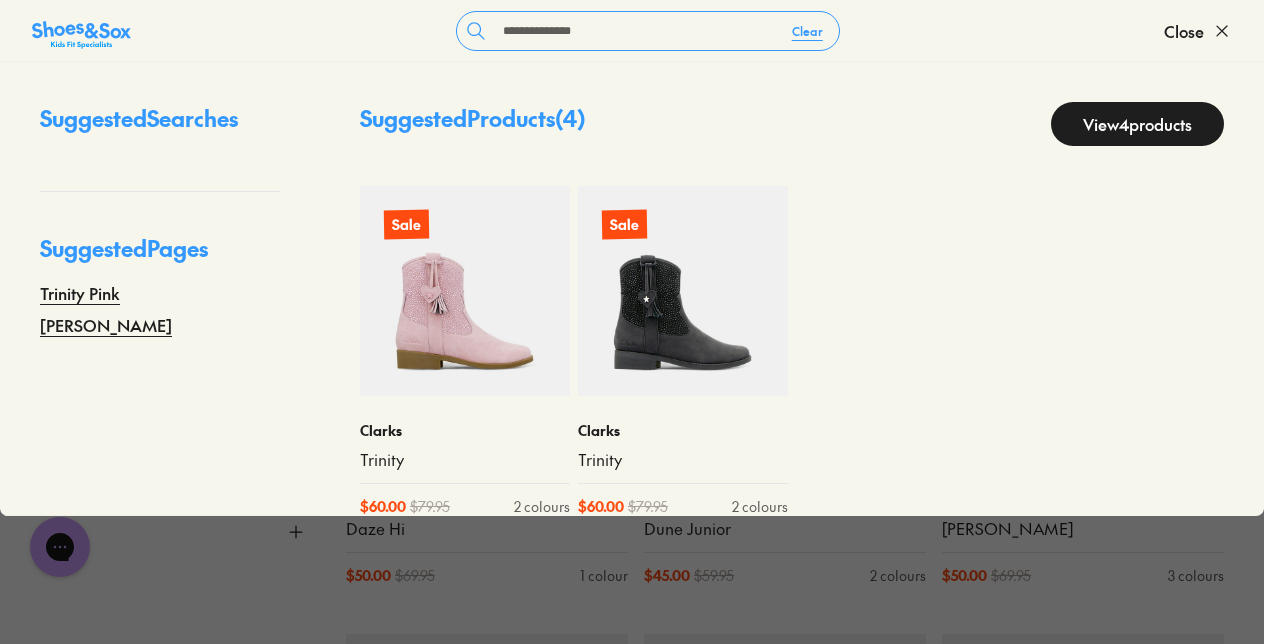 scroll, scrollTop: 0, scrollLeft: 0, axis: both 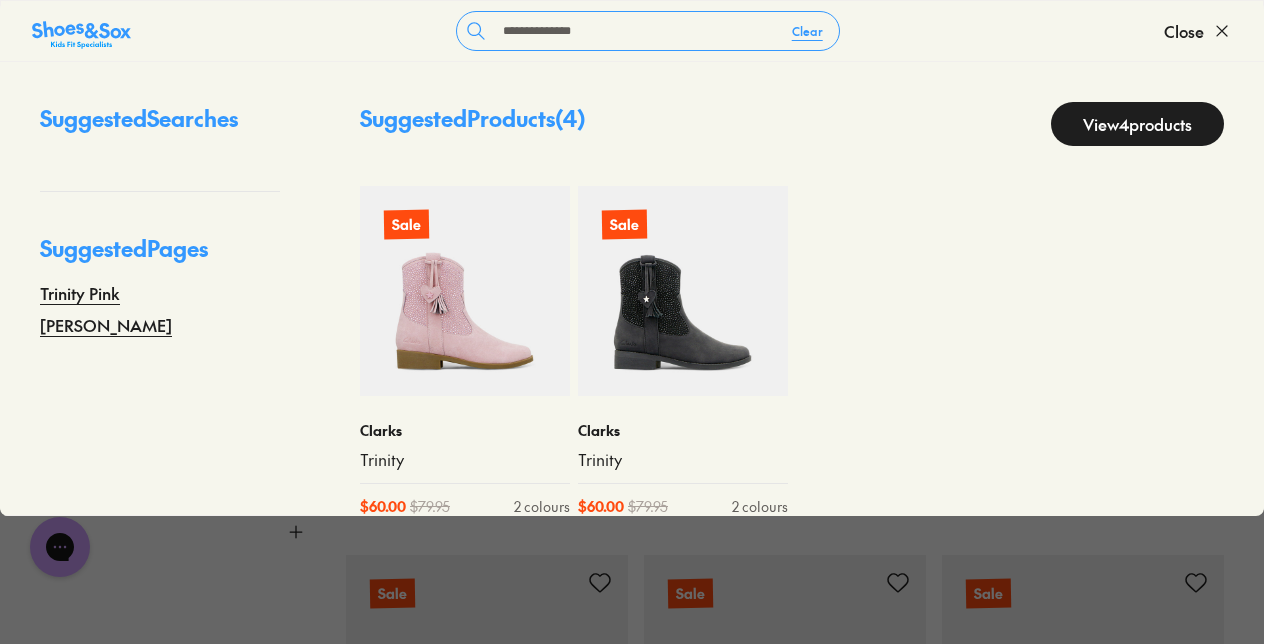 drag, startPoint x: 624, startPoint y: 33, endPoint x: 134, endPoint y: -66, distance: 499.901 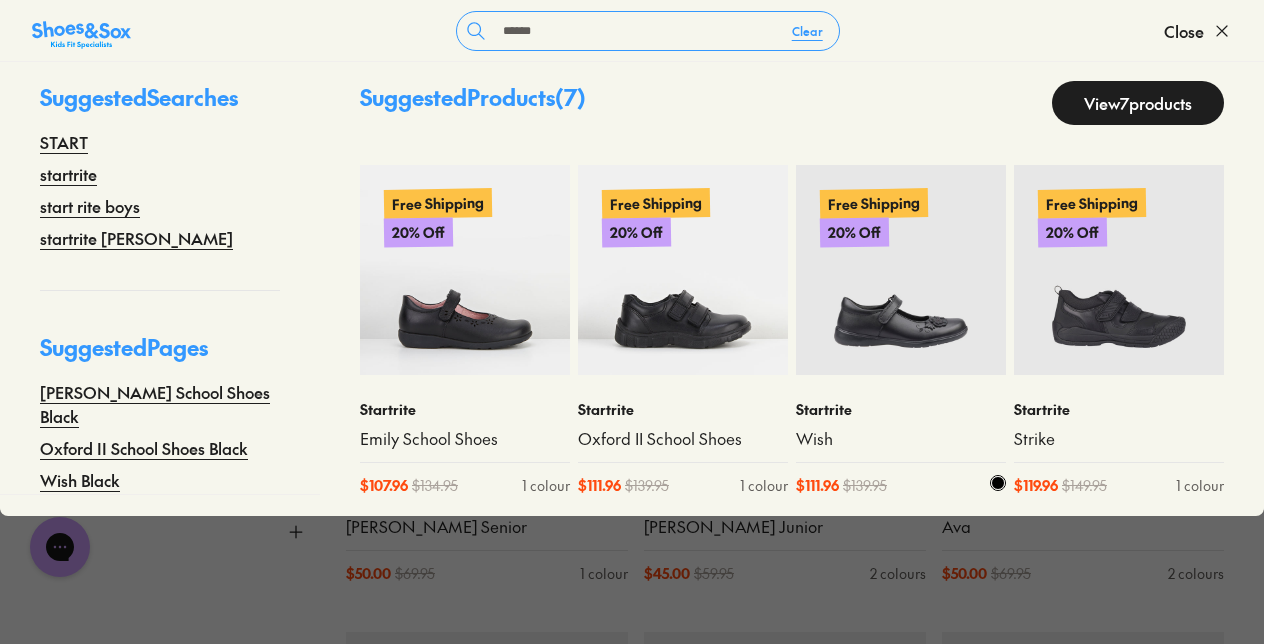 scroll, scrollTop: 31, scrollLeft: 0, axis: vertical 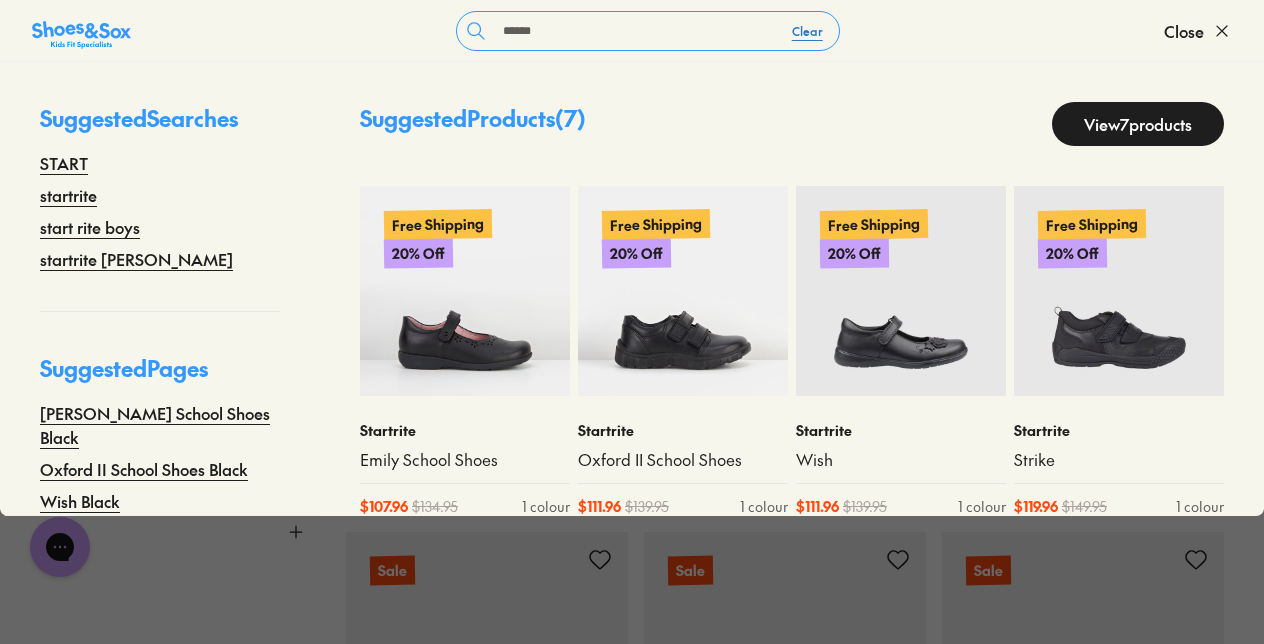 type on "*****" 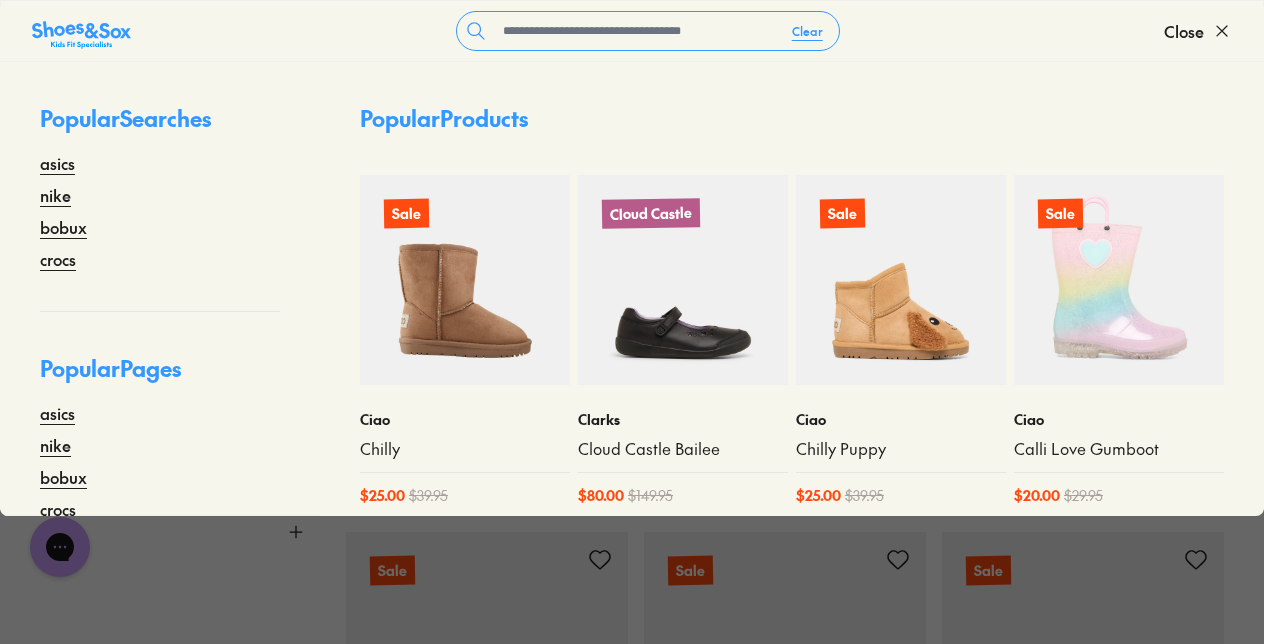 drag, startPoint x: 237, startPoint y: 583, endPoint x: 217, endPoint y: 576, distance: 21.189621 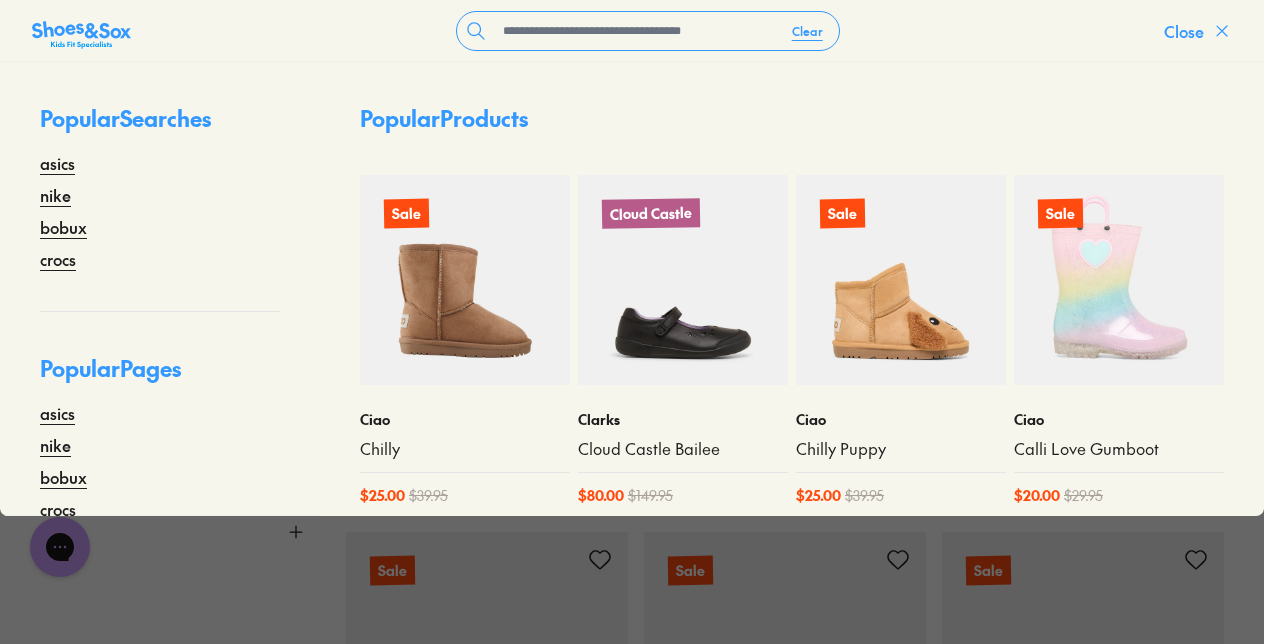 click on "Close" at bounding box center (1198, 31) 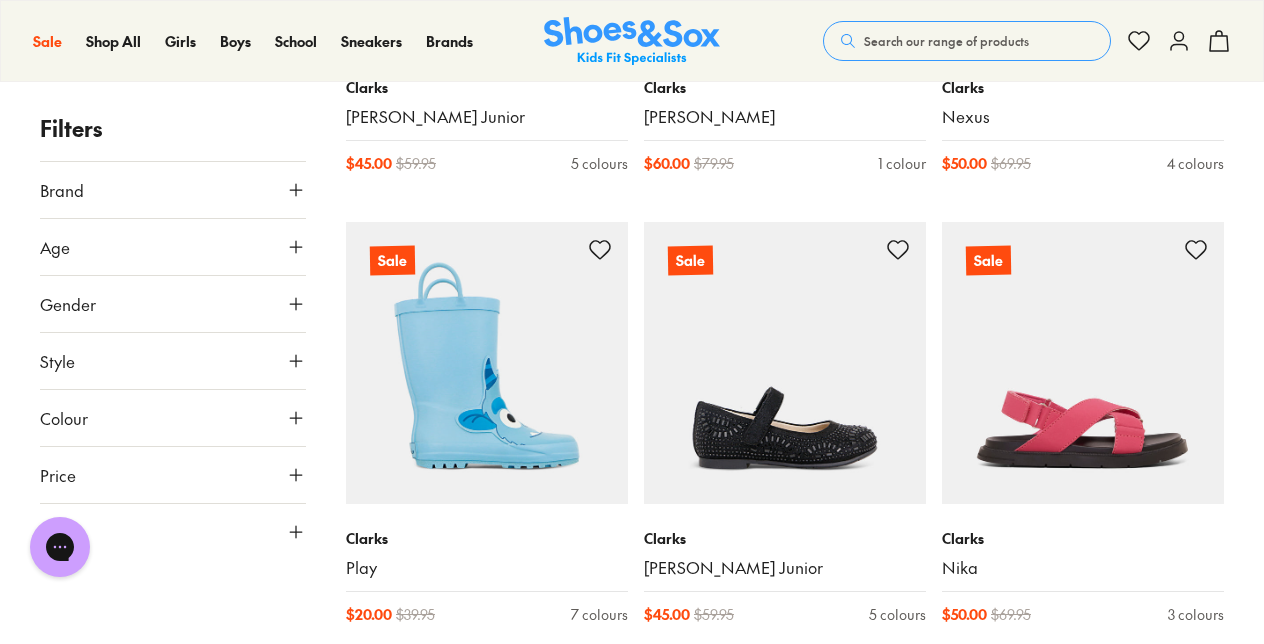 scroll, scrollTop: 9959, scrollLeft: 0, axis: vertical 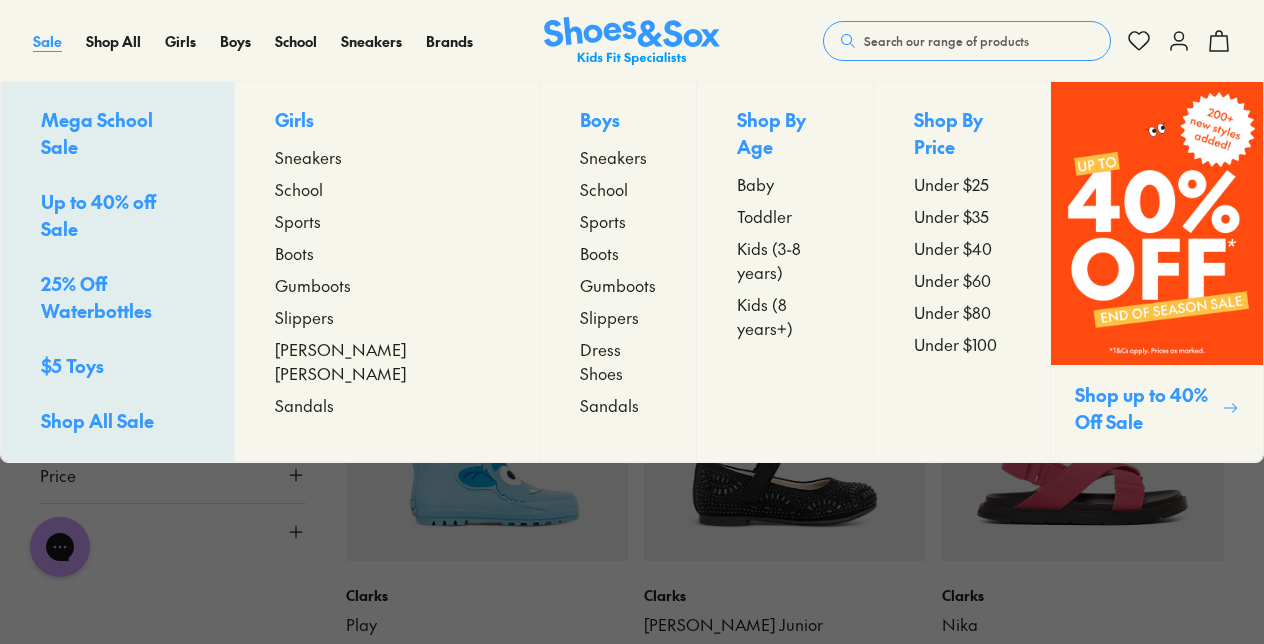 click on "Sale" at bounding box center (47, 41) 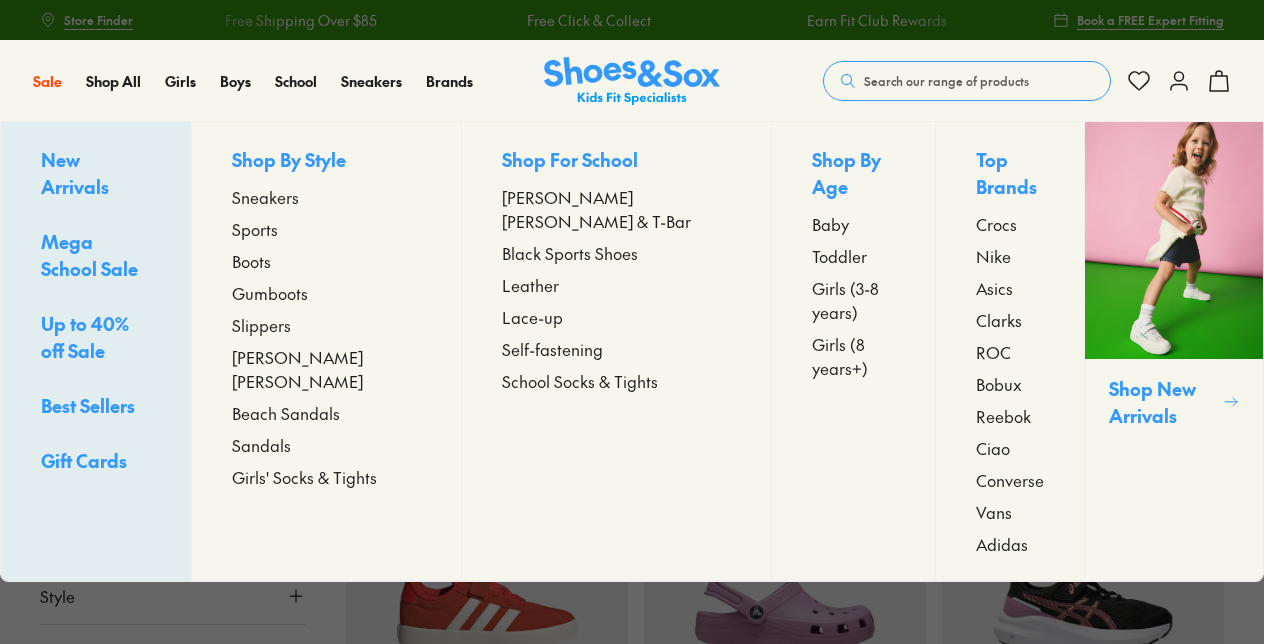 scroll, scrollTop: 0, scrollLeft: 0, axis: both 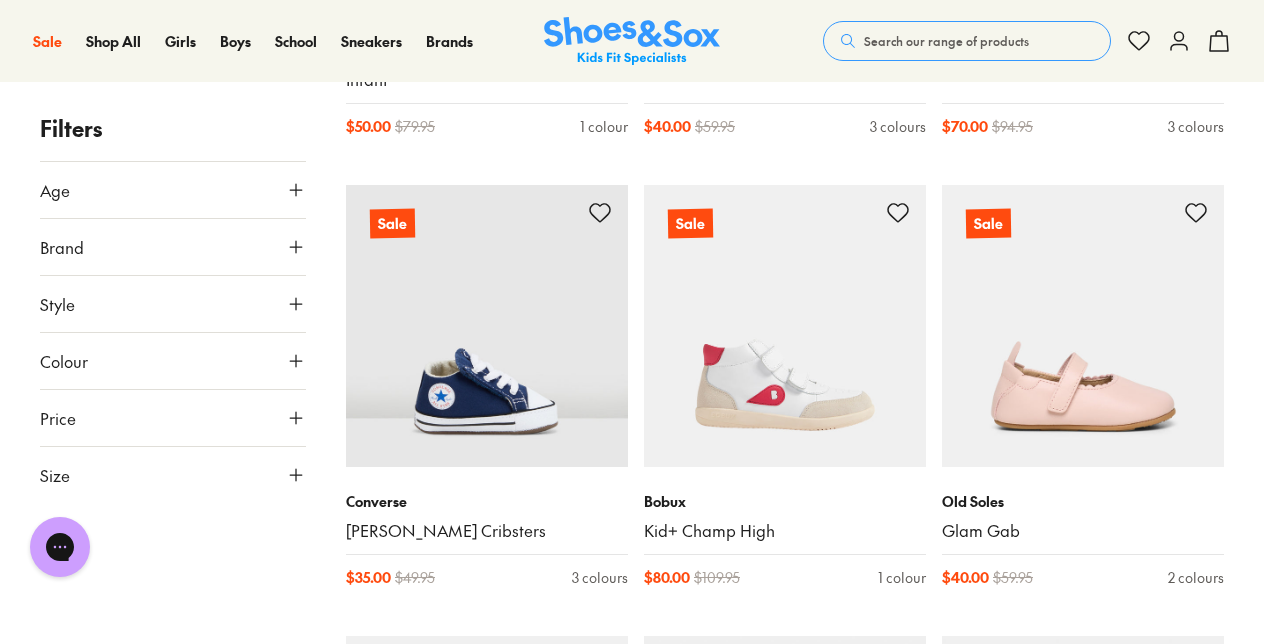 drag, startPoint x: 960, startPoint y: 42, endPoint x: 970, endPoint y: 47, distance: 11.18034 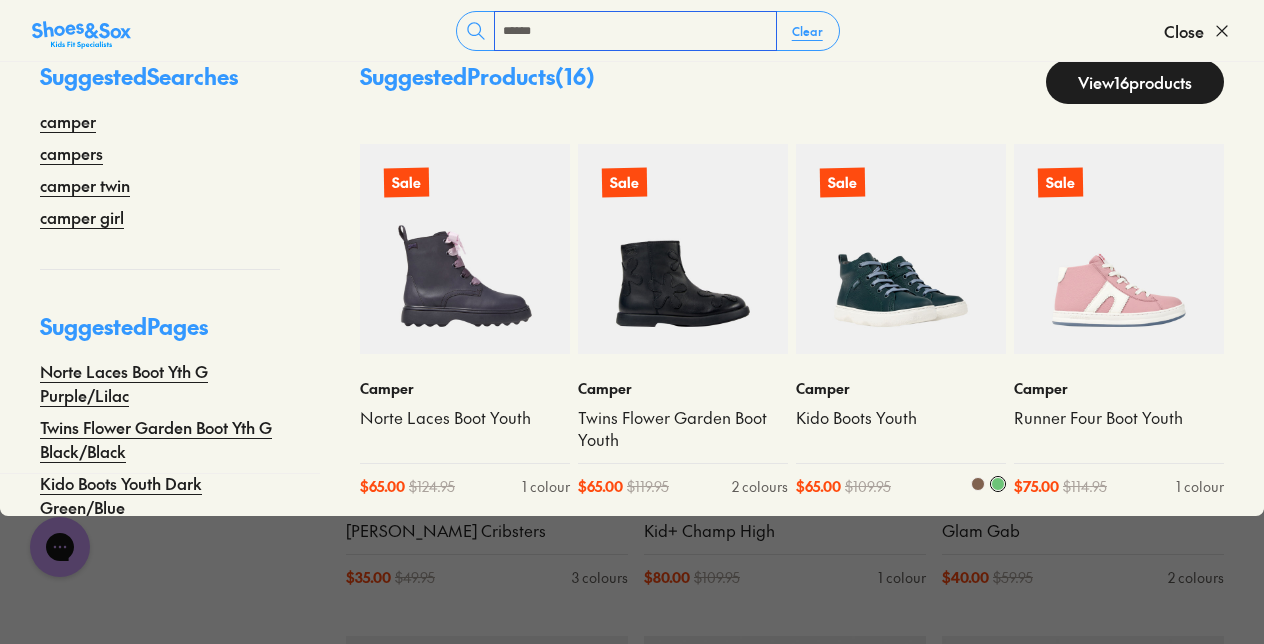 scroll, scrollTop: 53, scrollLeft: 0, axis: vertical 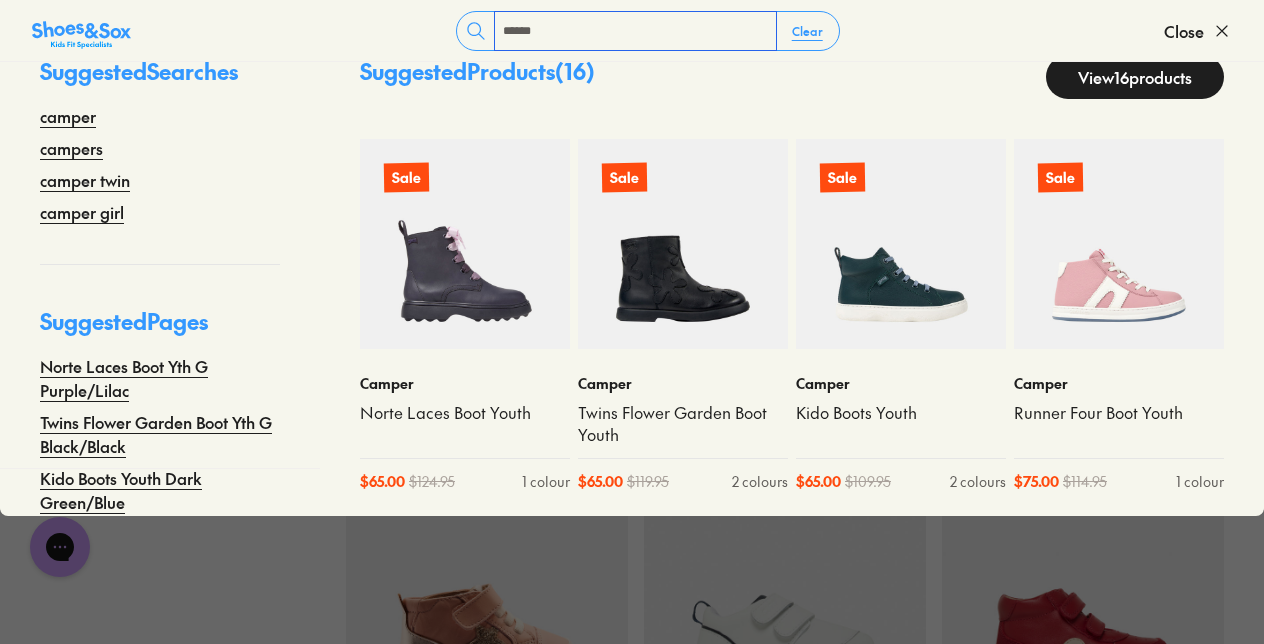 type on "******" 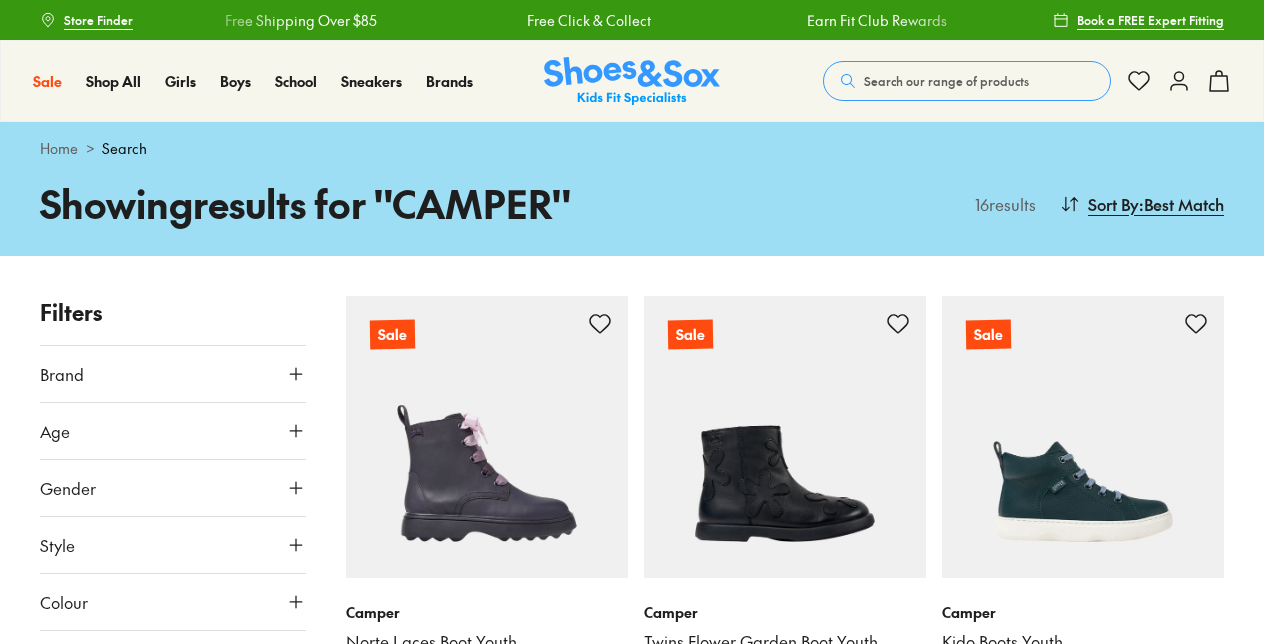 scroll, scrollTop: 336, scrollLeft: 0, axis: vertical 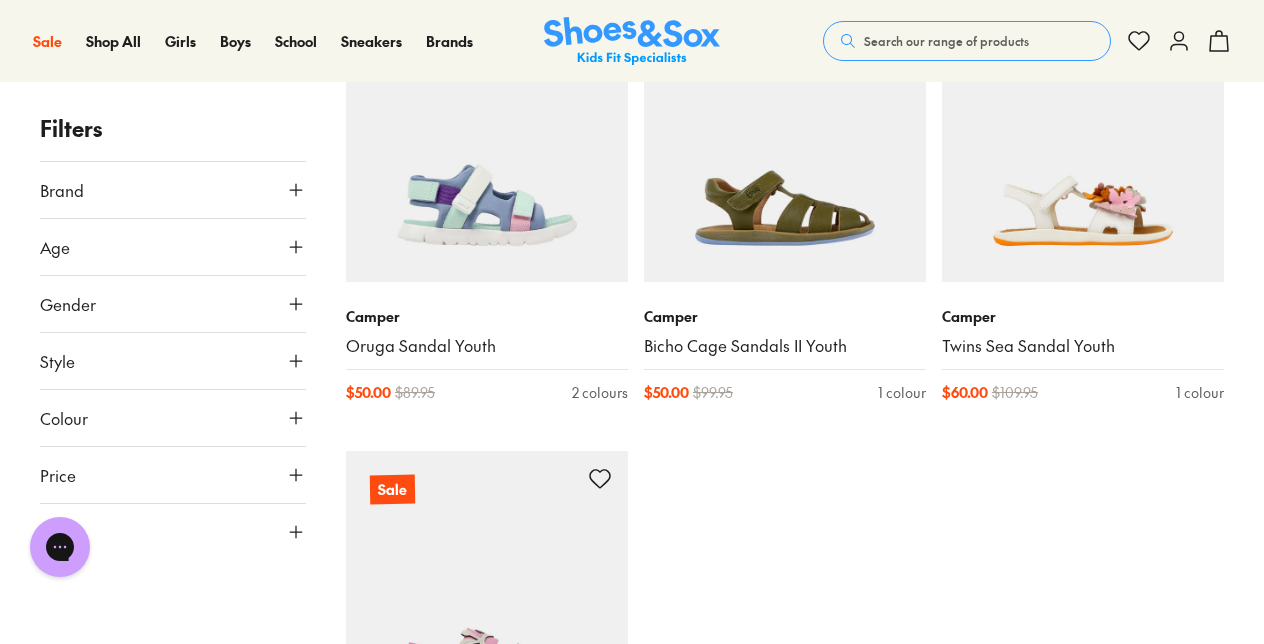 click on "Search our range of products" at bounding box center (946, 41) 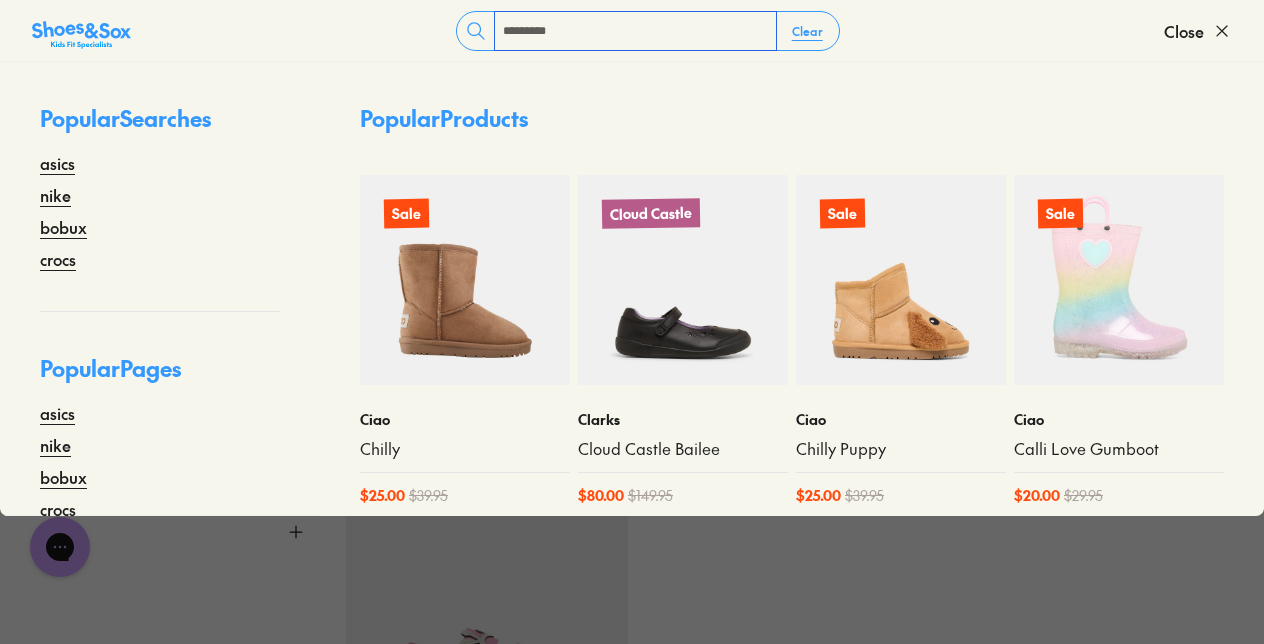 type on "*********" 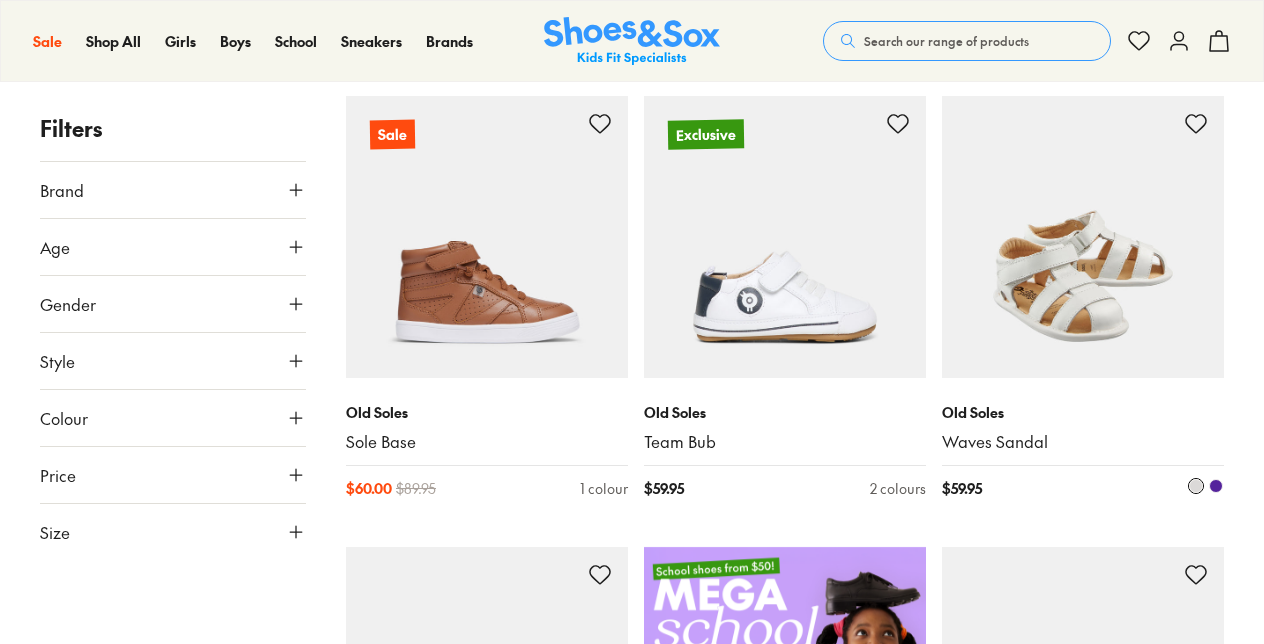 scroll, scrollTop: 200, scrollLeft: 0, axis: vertical 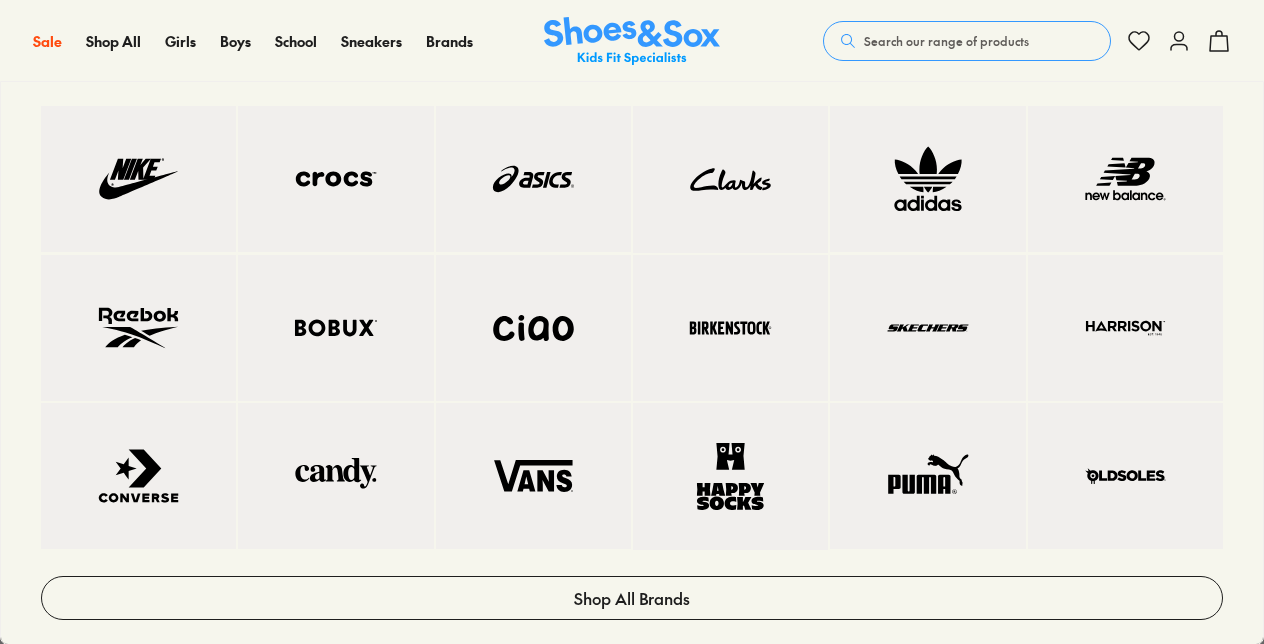 click at bounding box center [138, 328] 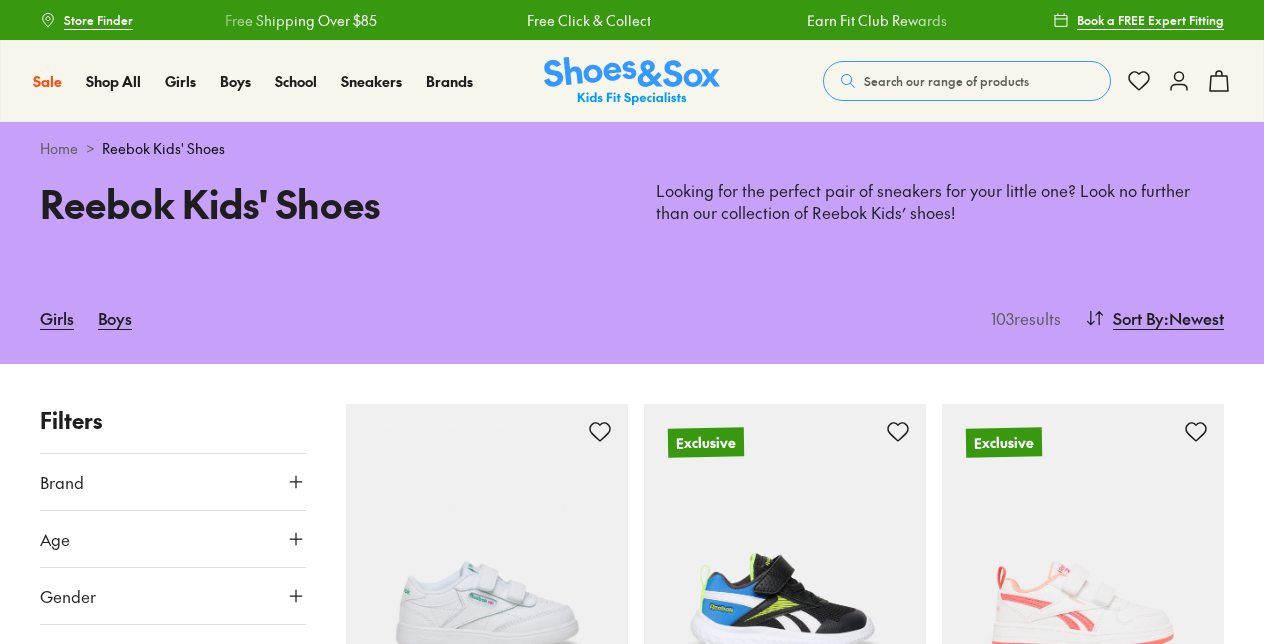 scroll, scrollTop: 300, scrollLeft: 0, axis: vertical 